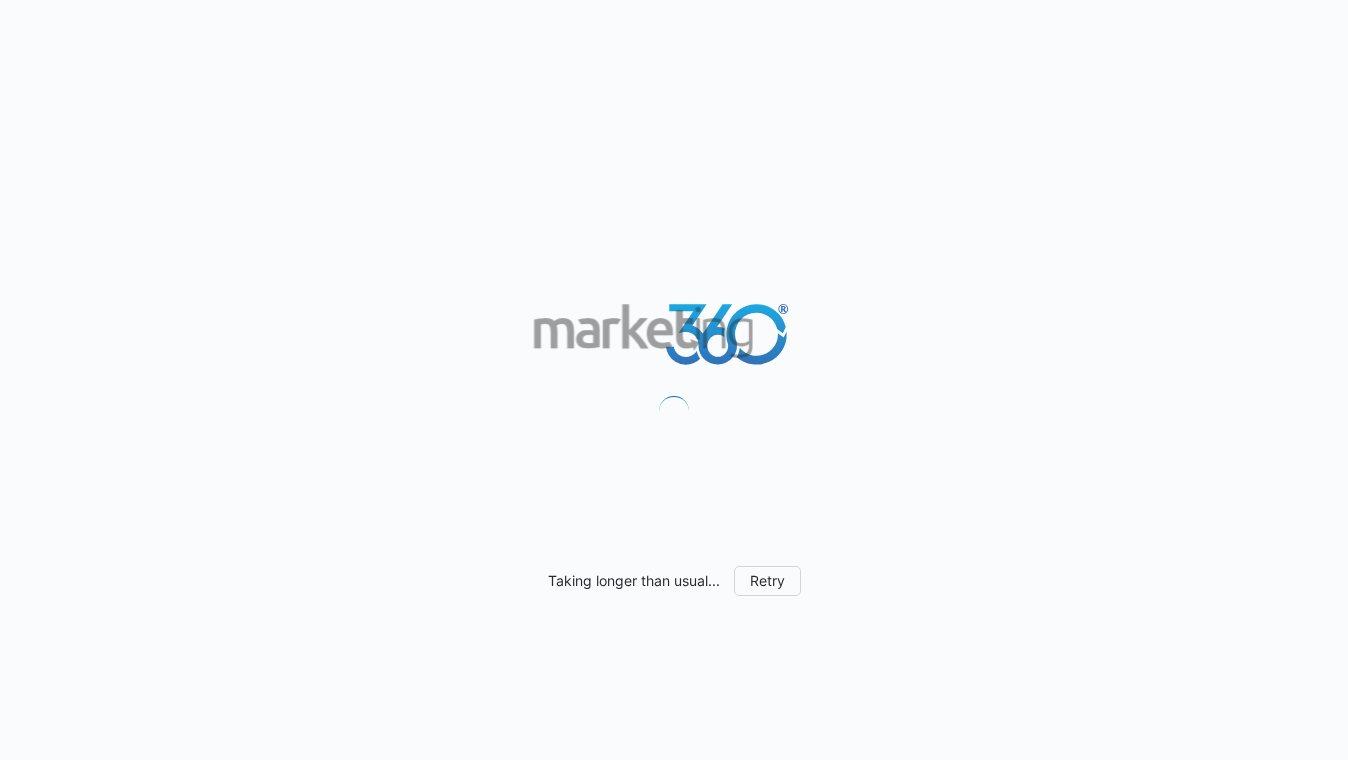 scroll, scrollTop: 0, scrollLeft: 0, axis: both 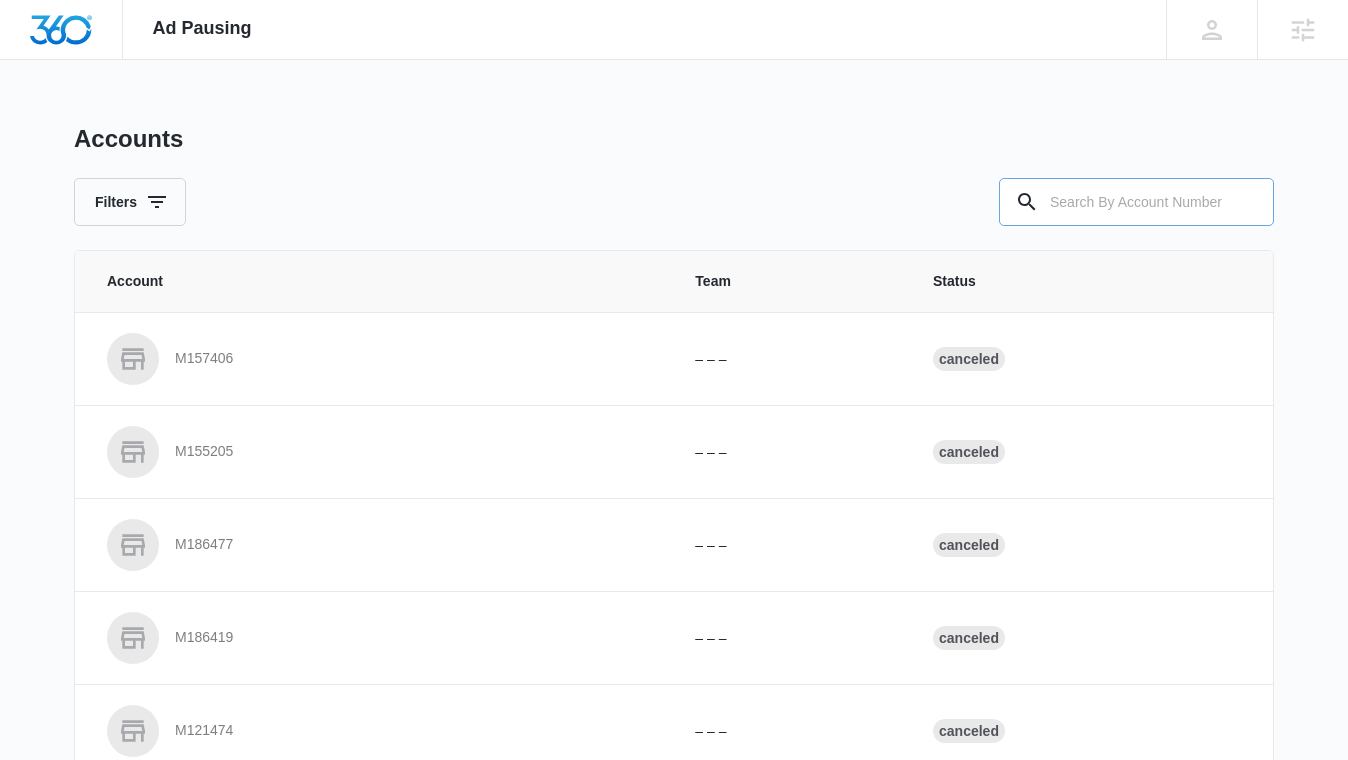 click at bounding box center [1136, 202] 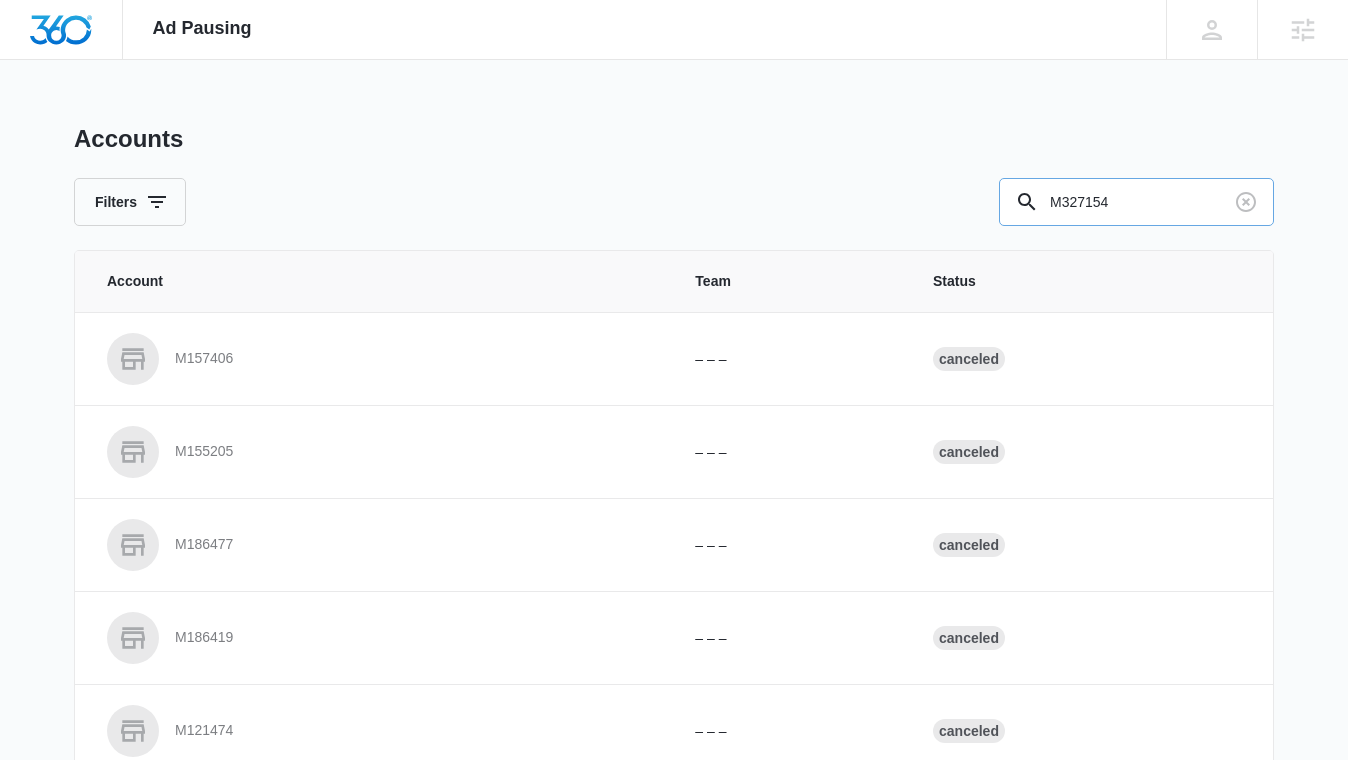 type on "M327154" 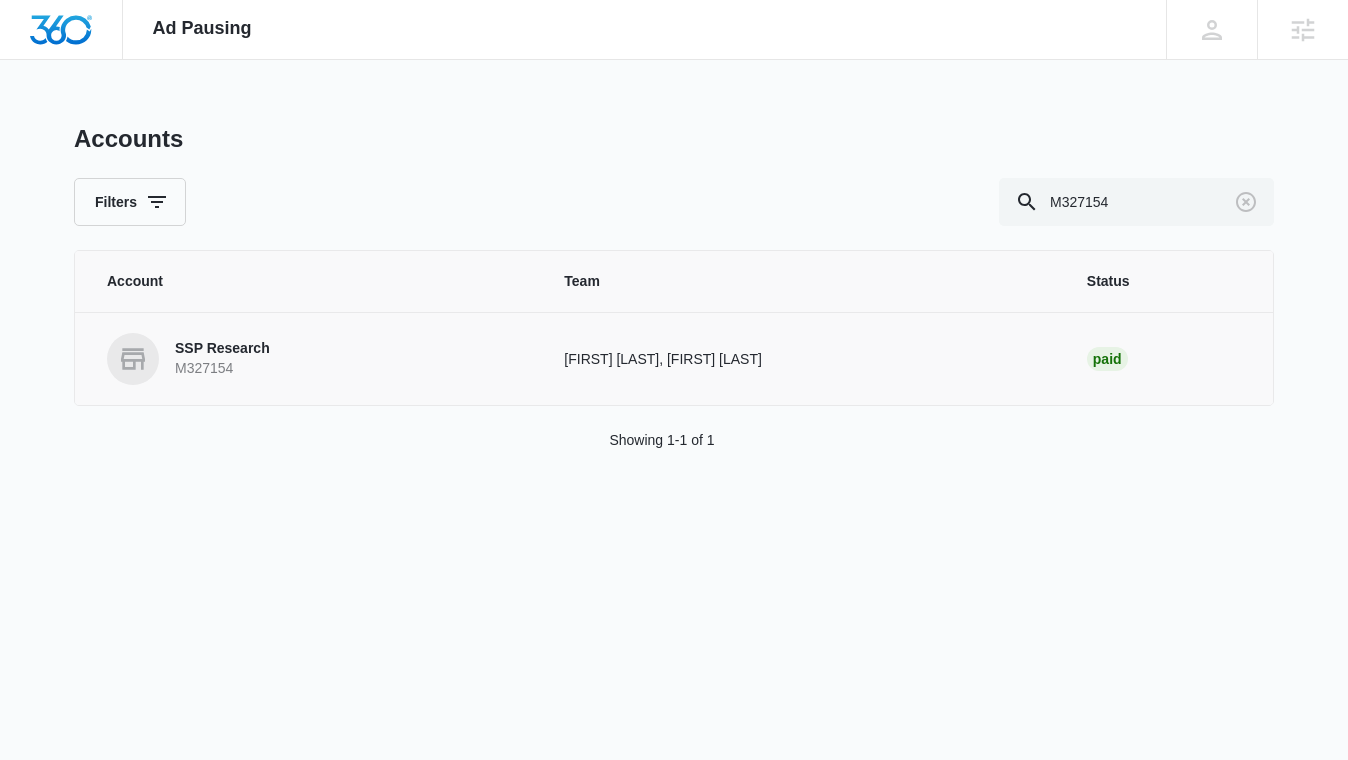 click on "Andrew Gilbert, Christian Kellogg" at bounding box center [801, 358] 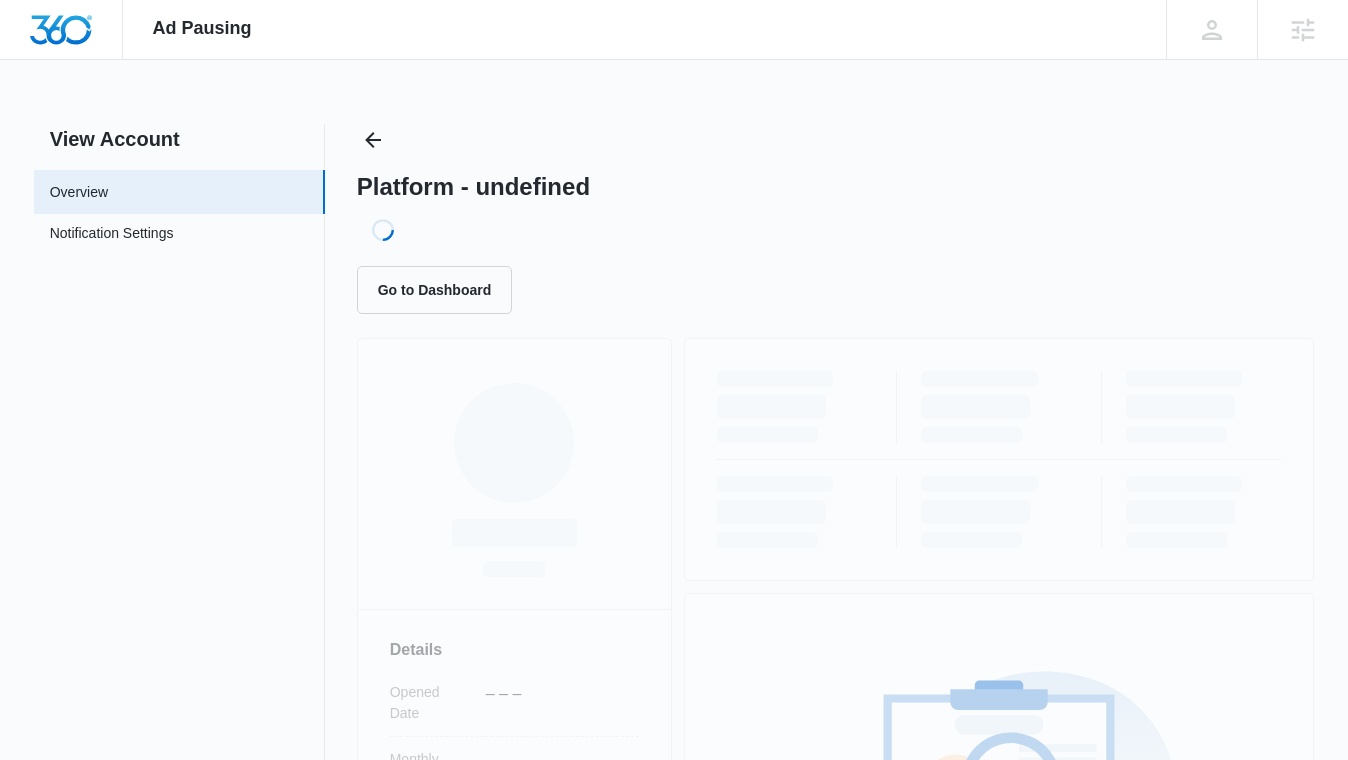click on "View Account Overview Notification Settings 0" at bounding box center (179, 664) 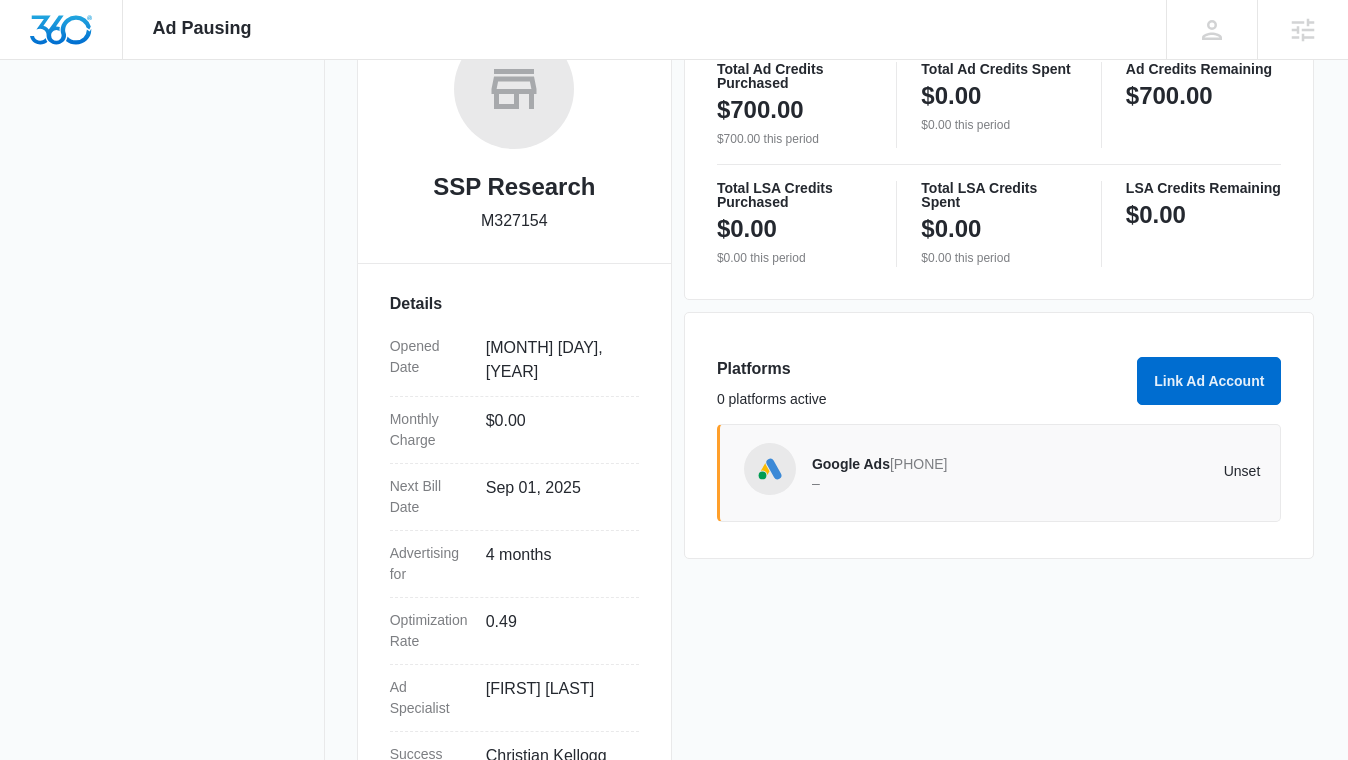 scroll, scrollTop: 358, scrollLeft: 0, axis: vertical 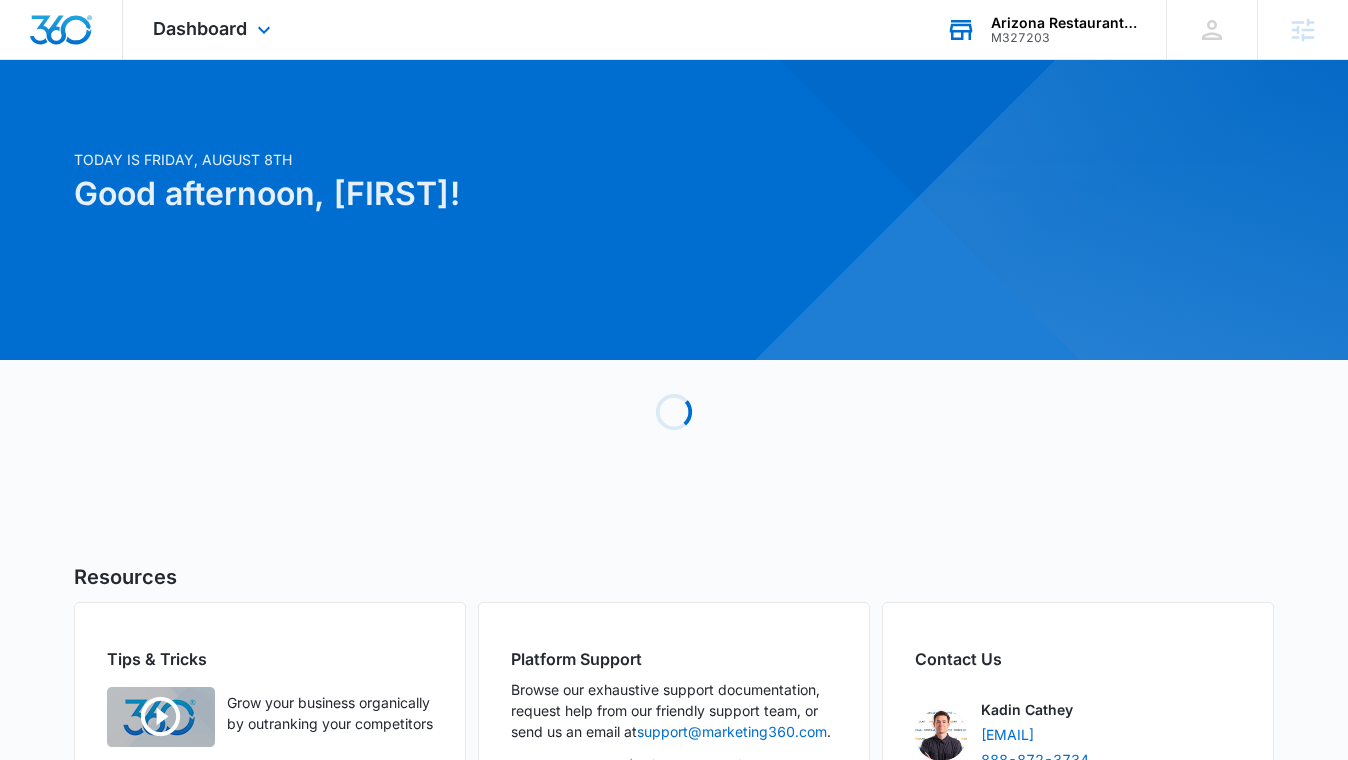 click on "M327203" at bounding box center (1064, 38) 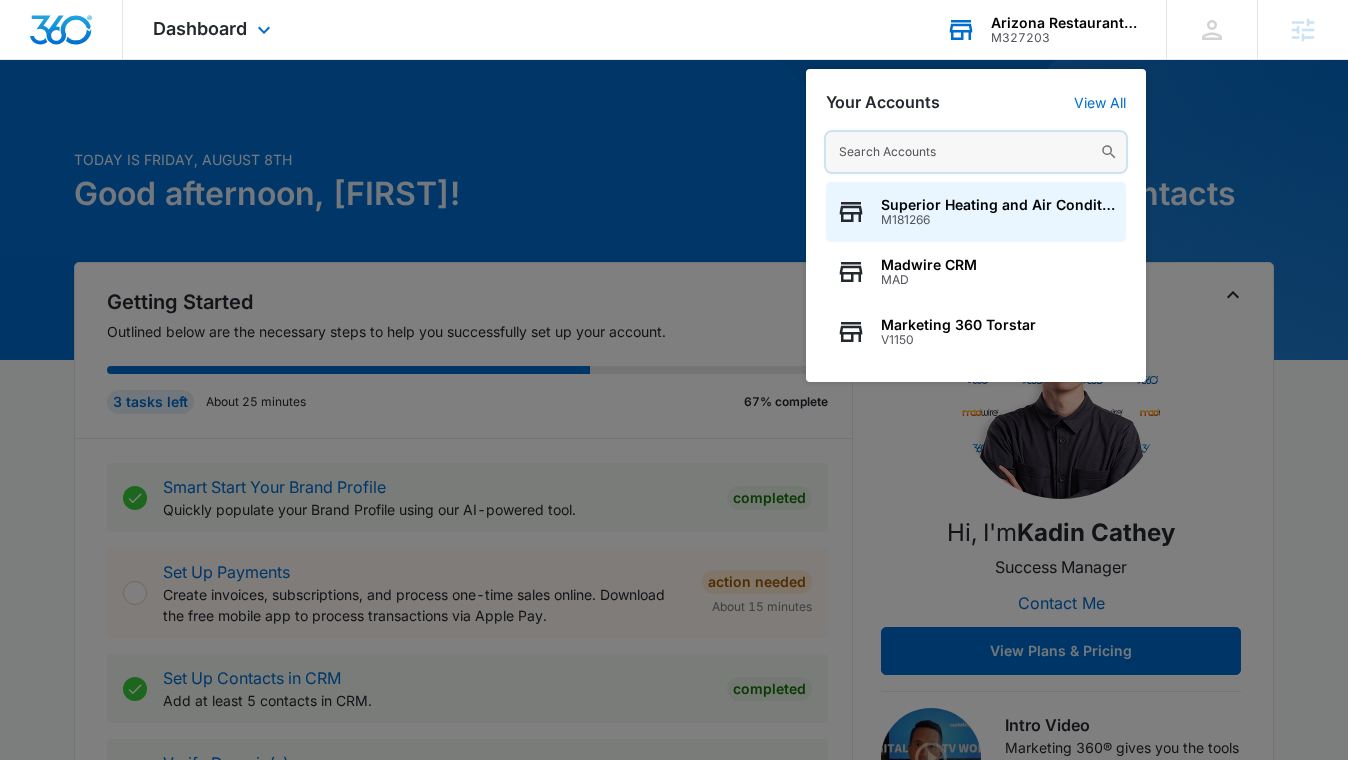 paste on "M327154" 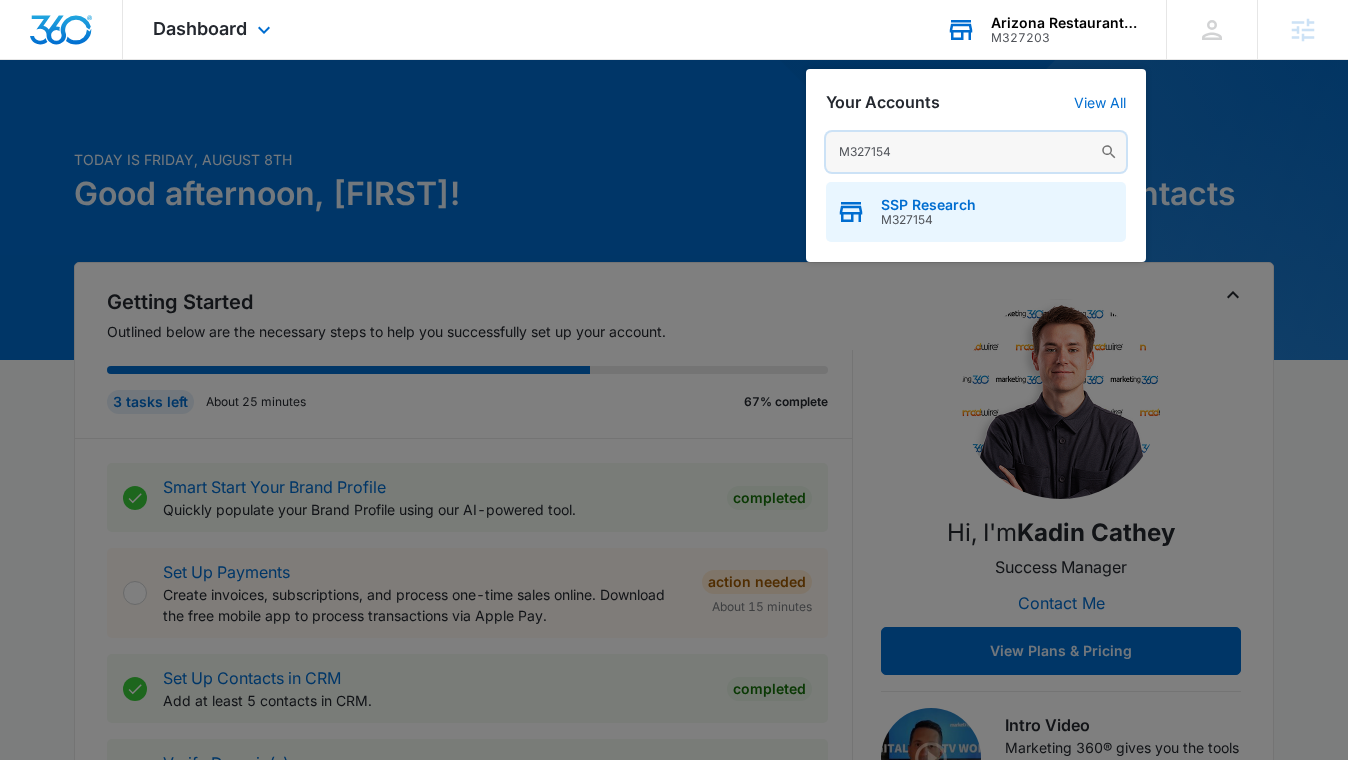 type on "M327154" 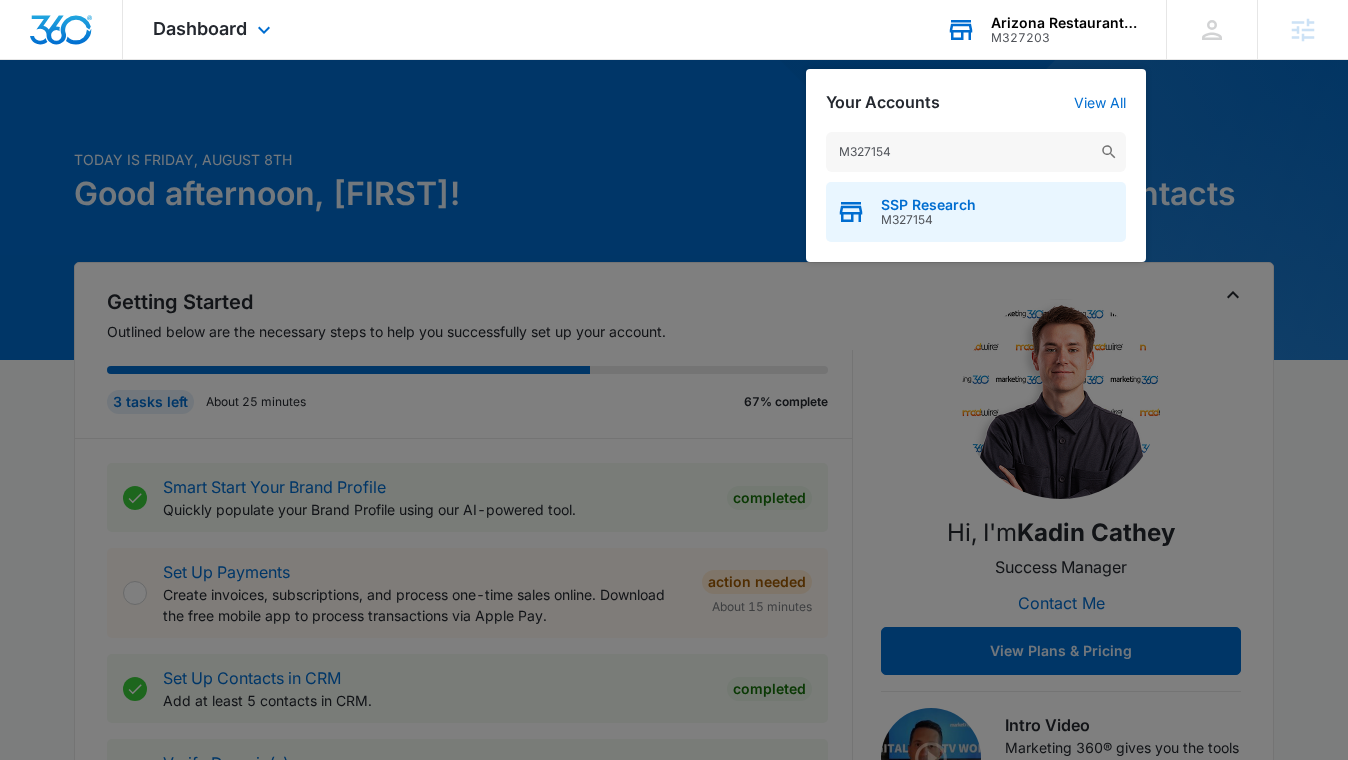 click on "SSP Research M327154" at bounding box center [976, 212] 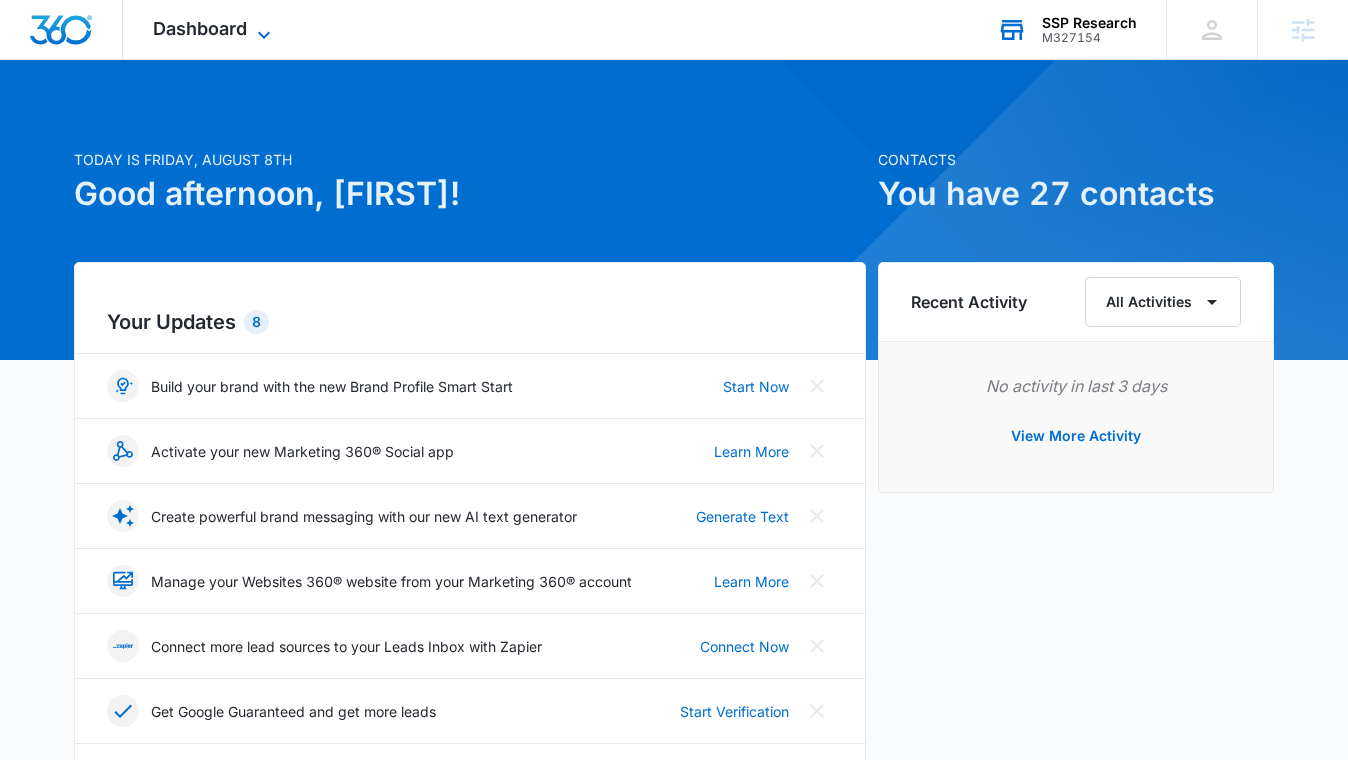 click on "Dashboard" at bounding box center (200, 28) 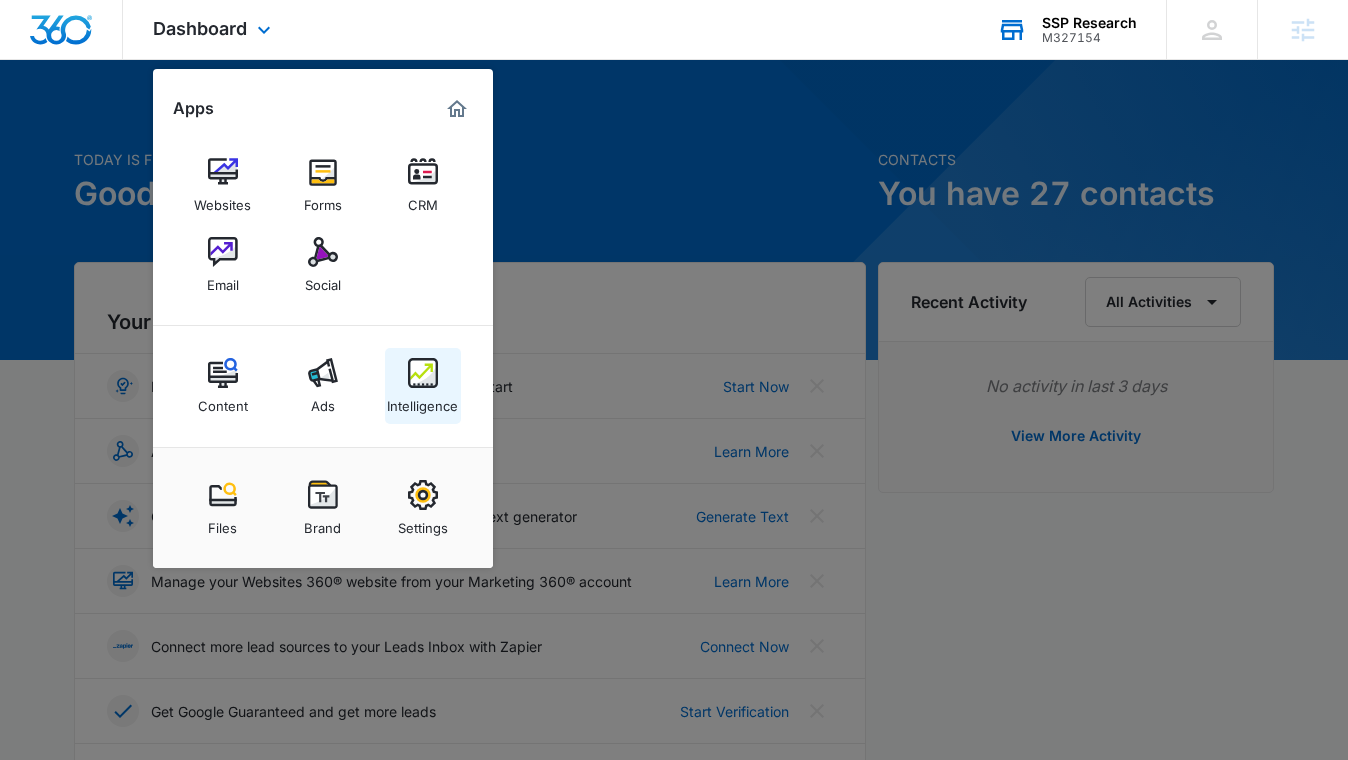 click at bounding box center (423, 373) 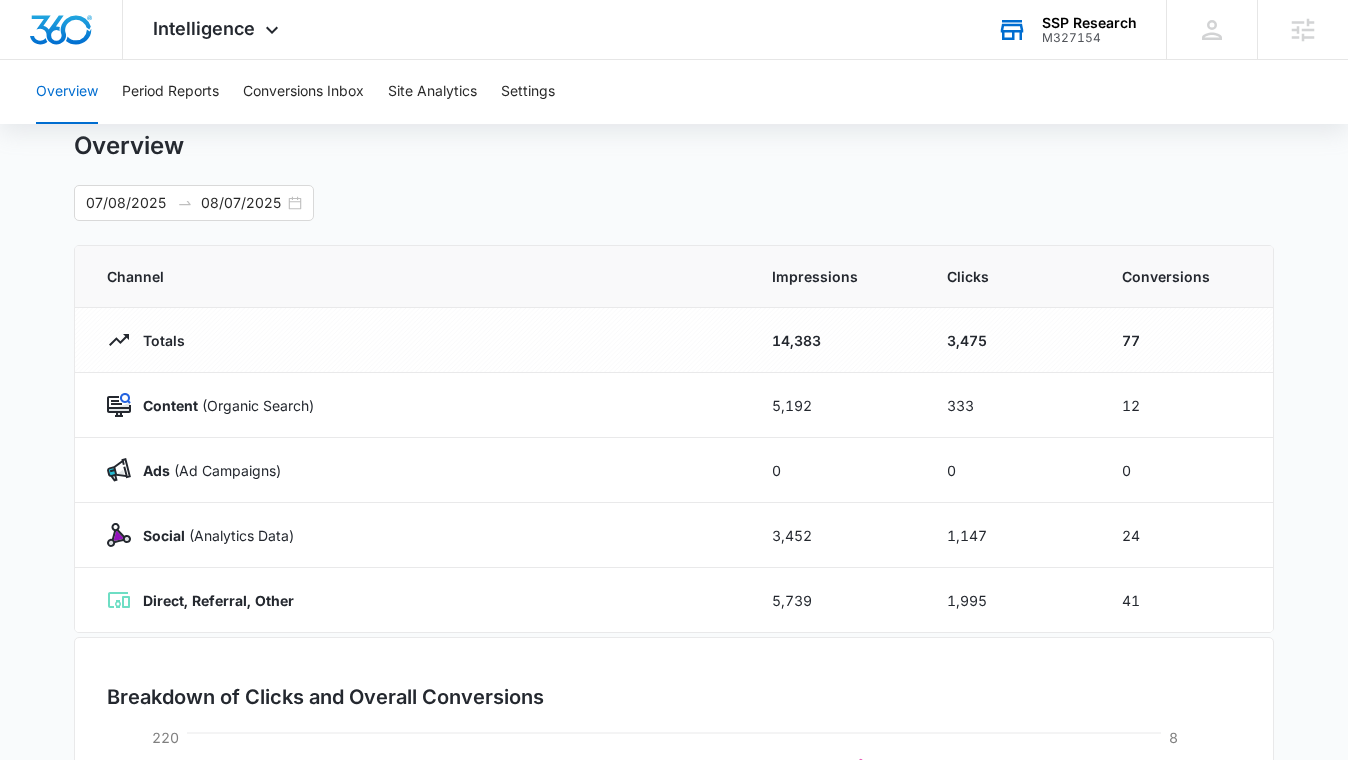 scroll, scrollTop: 59, scrollLeft: 0, axis: vertical 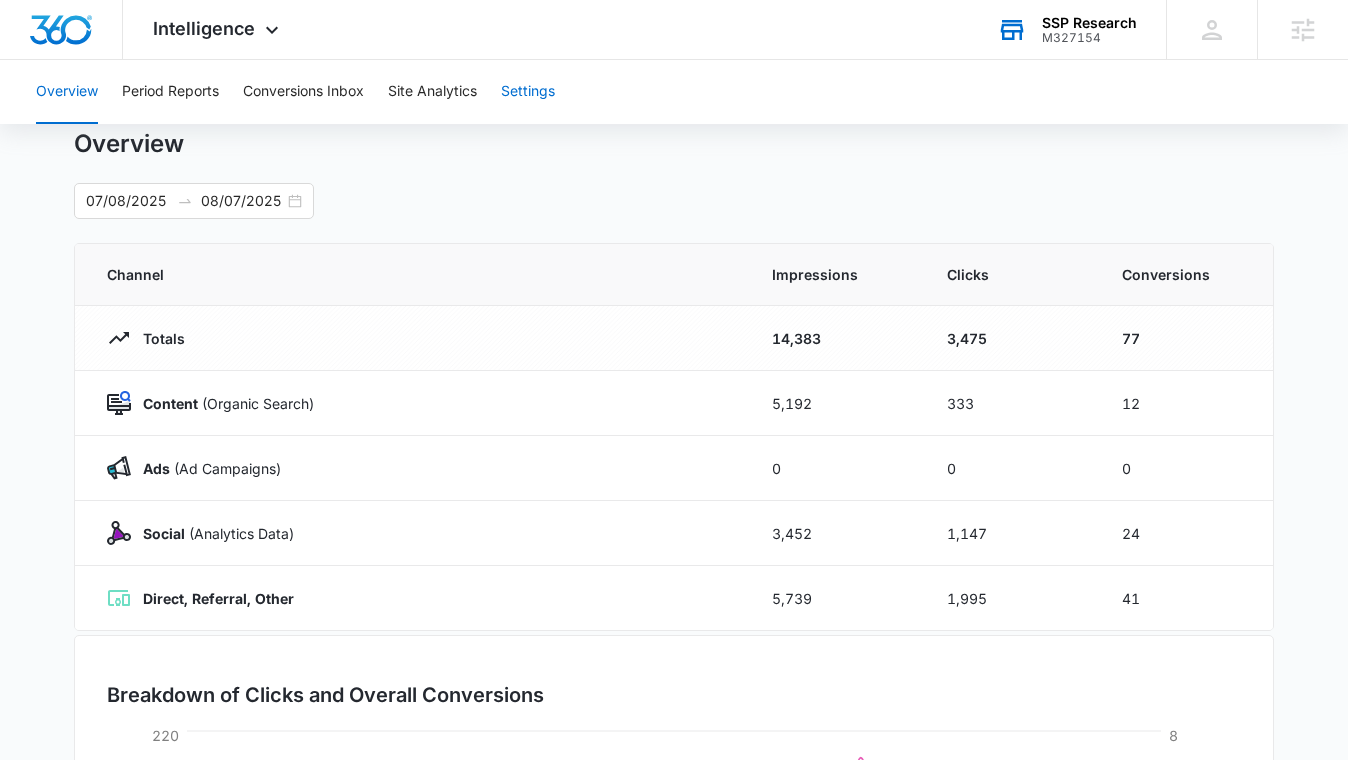 click on "Settings" at bounding box center (528, 92) 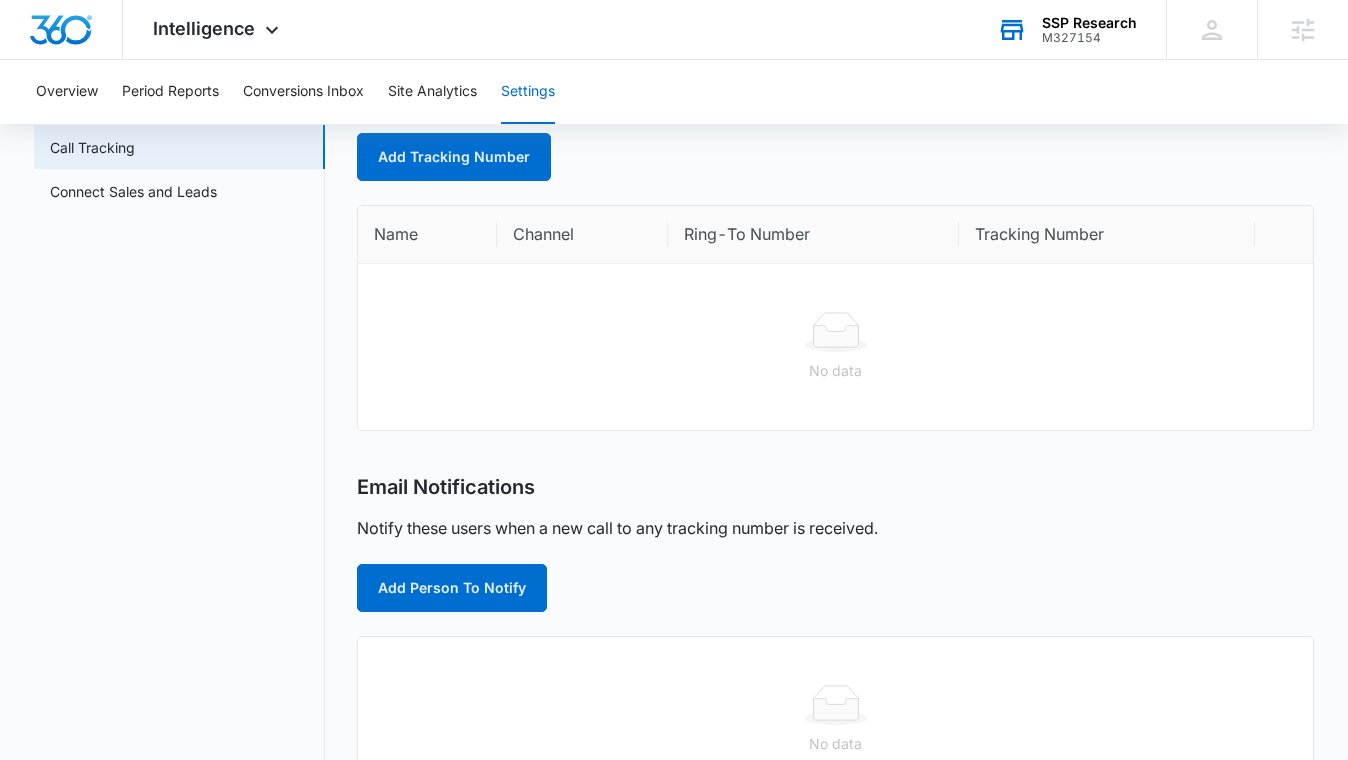 scroll, scrollTop: 113, scrollLeft: 0, axis: vertical 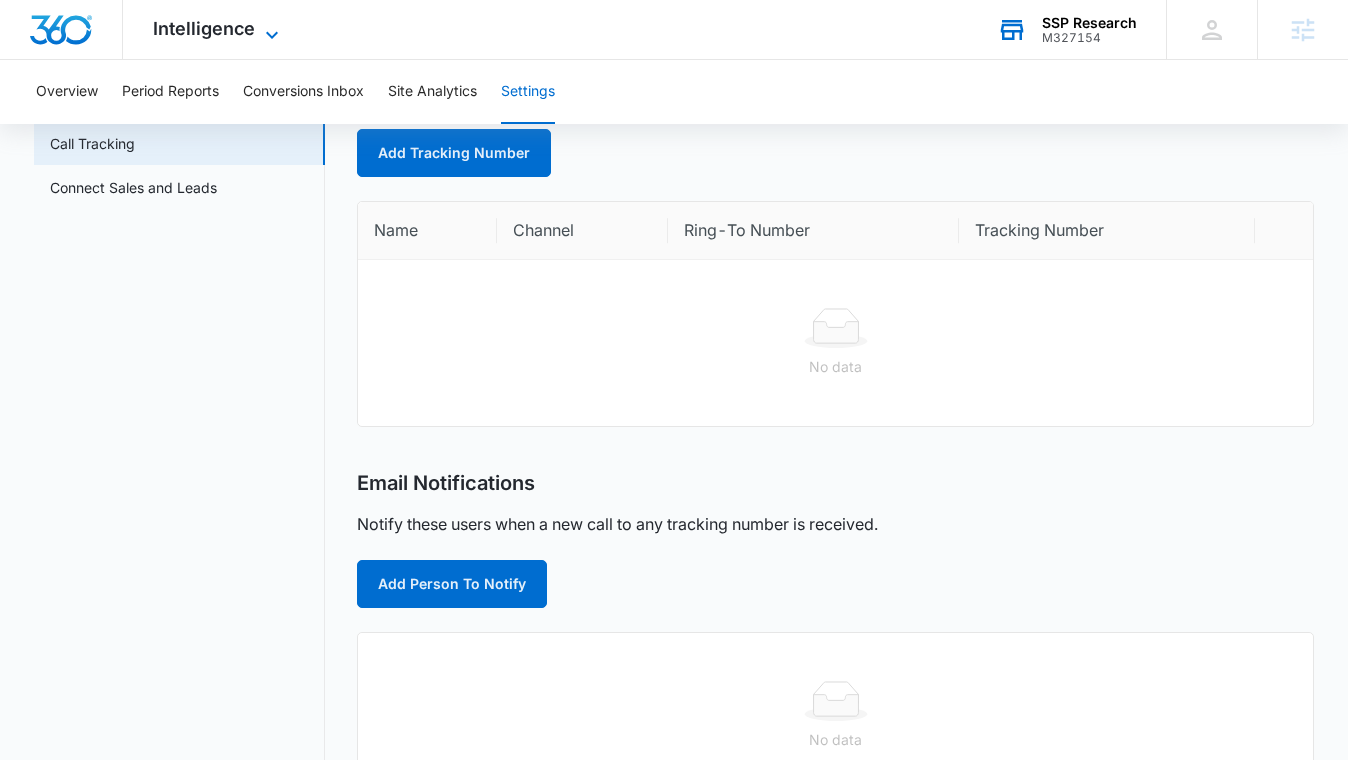 click on "Intelligence" at bounding box center (204, 28) 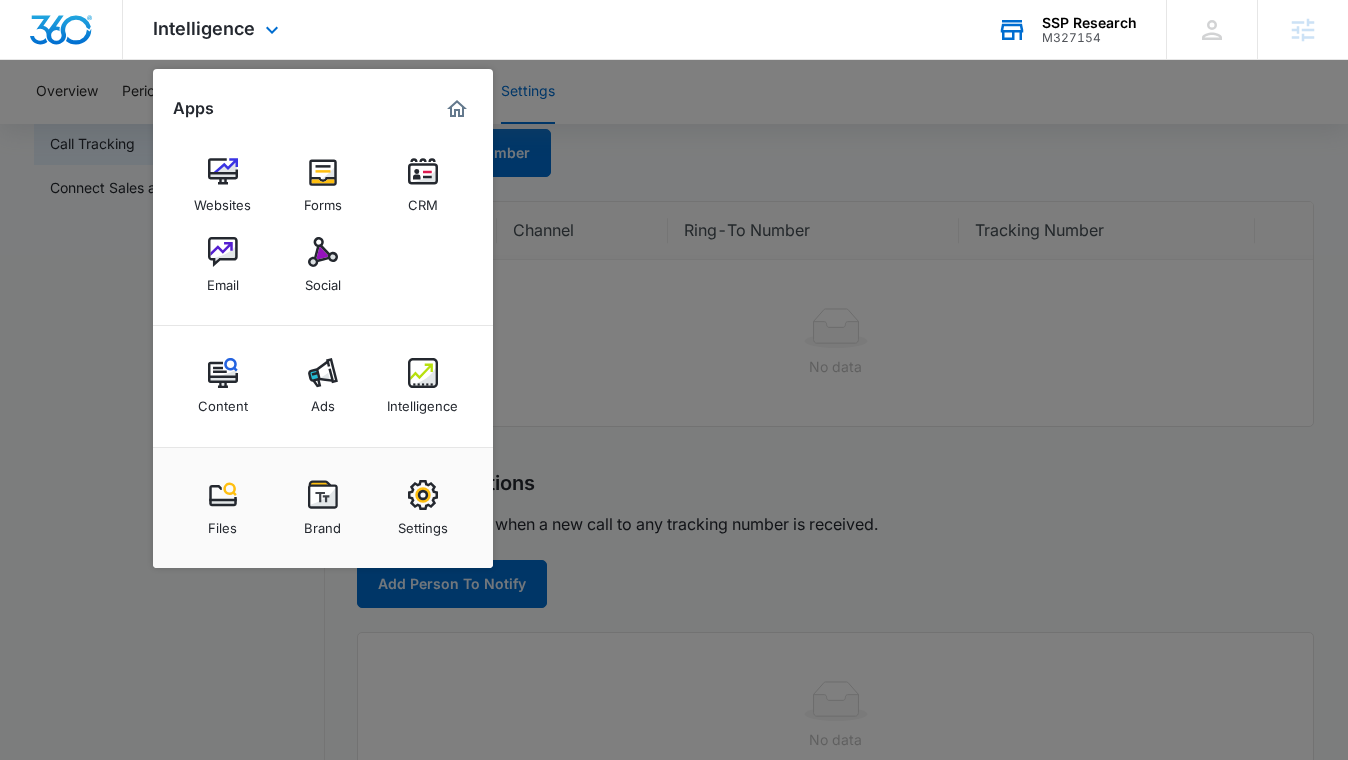 click on "Files Brand Settings" at bounding box center (323, 507) 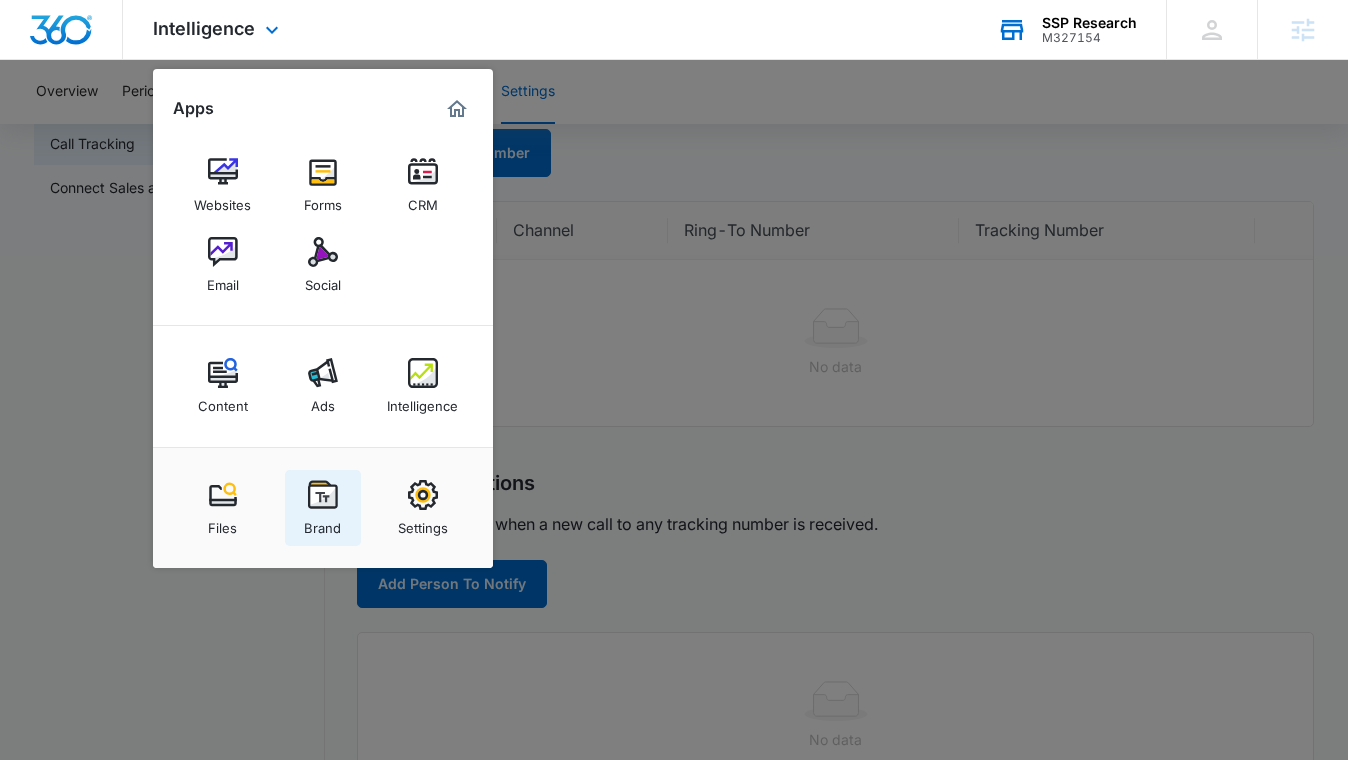 click at bounding box center (323, 495) 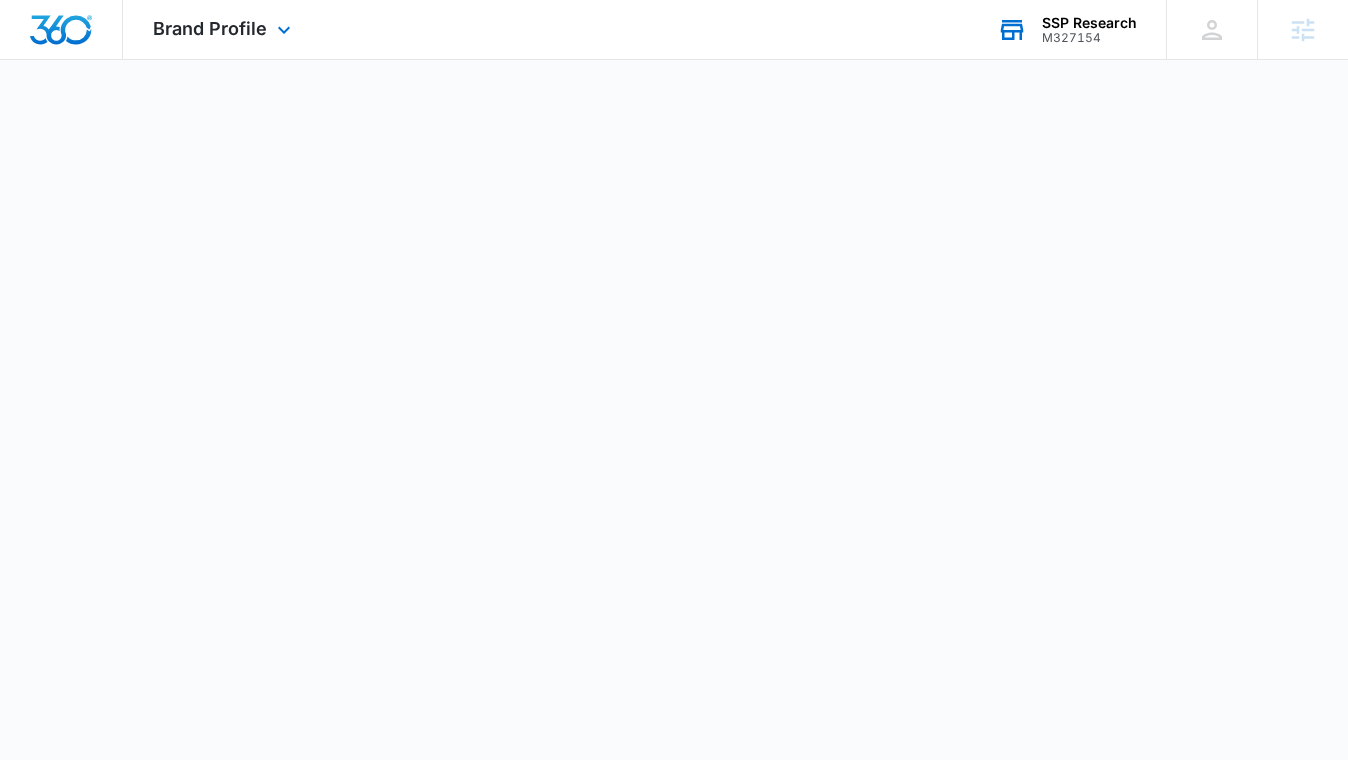 scroll, scrollTop: 0, scrollLeft: 0, axis: both 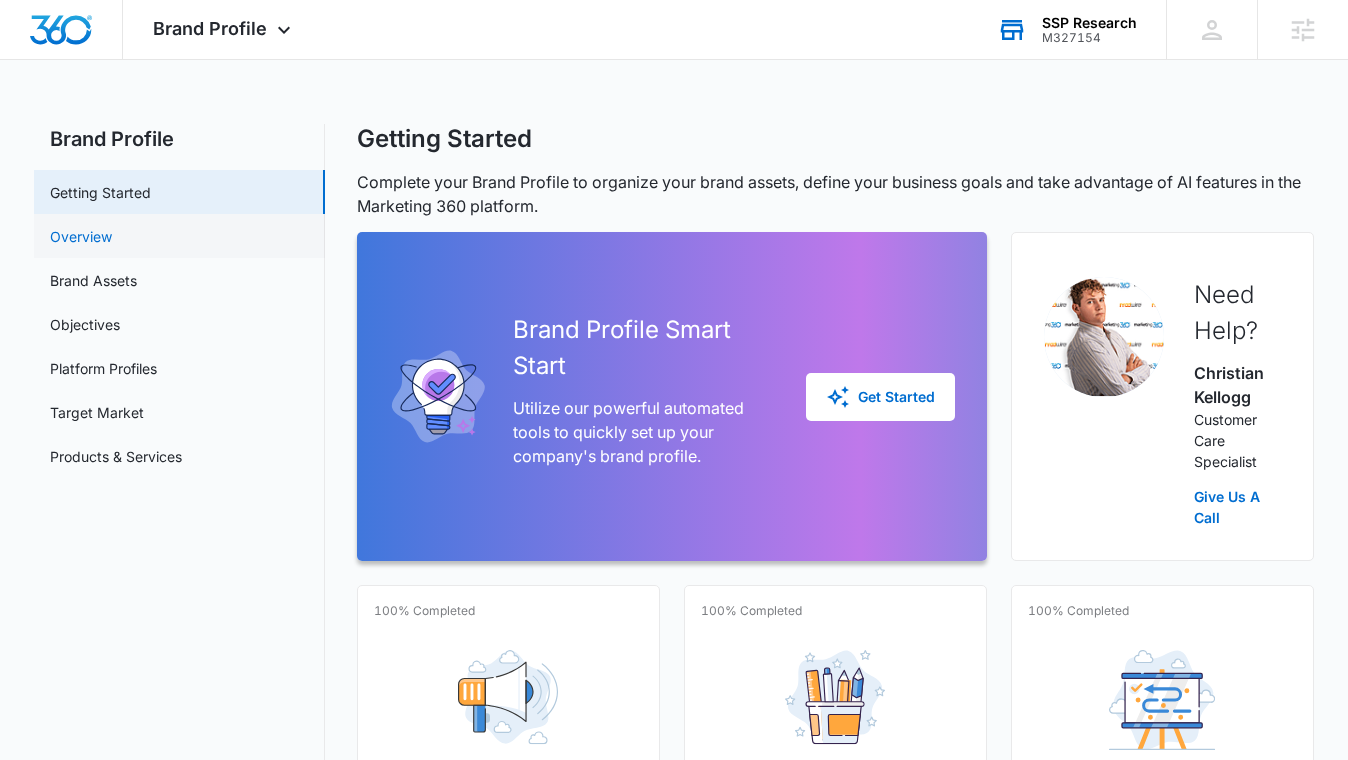 click on "Overview" at bounding box center [81, 236] 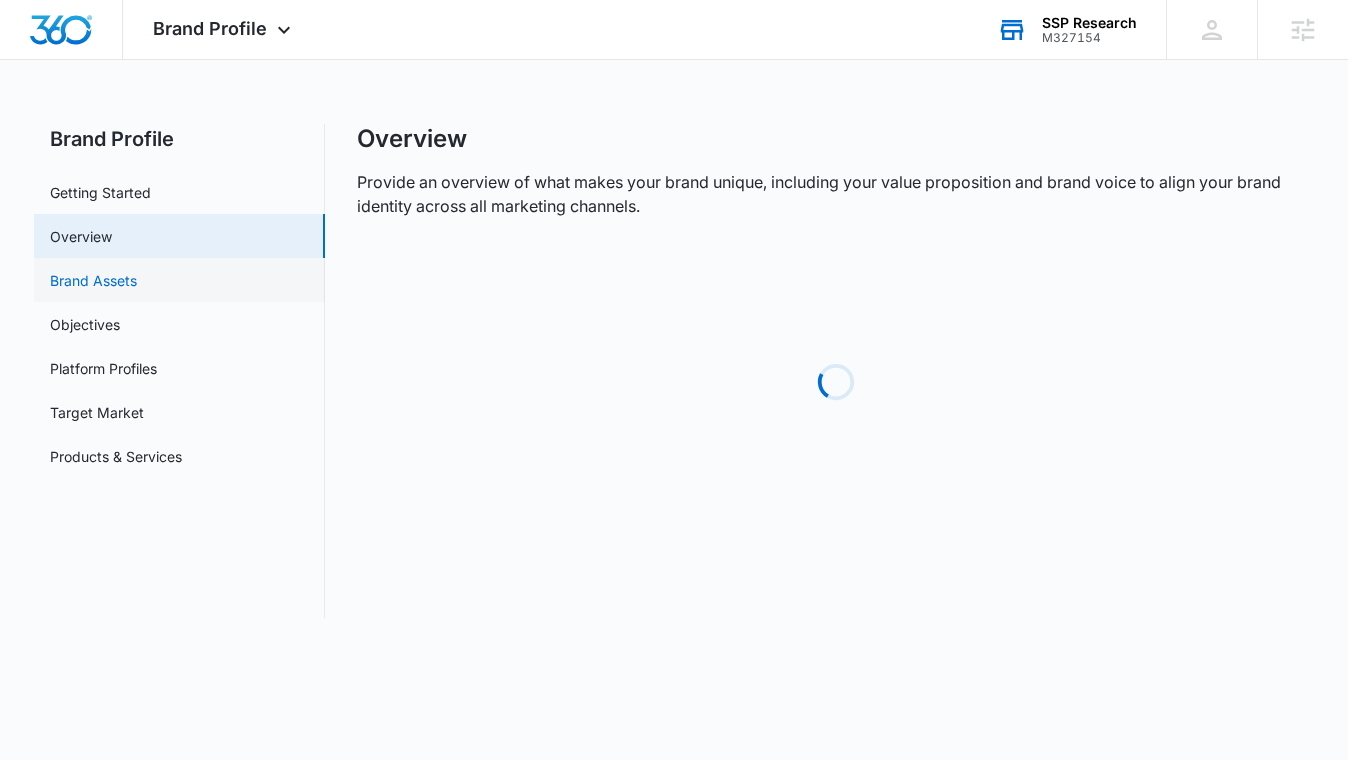 click on "Brand Assets" at bounding box center [93, 280] 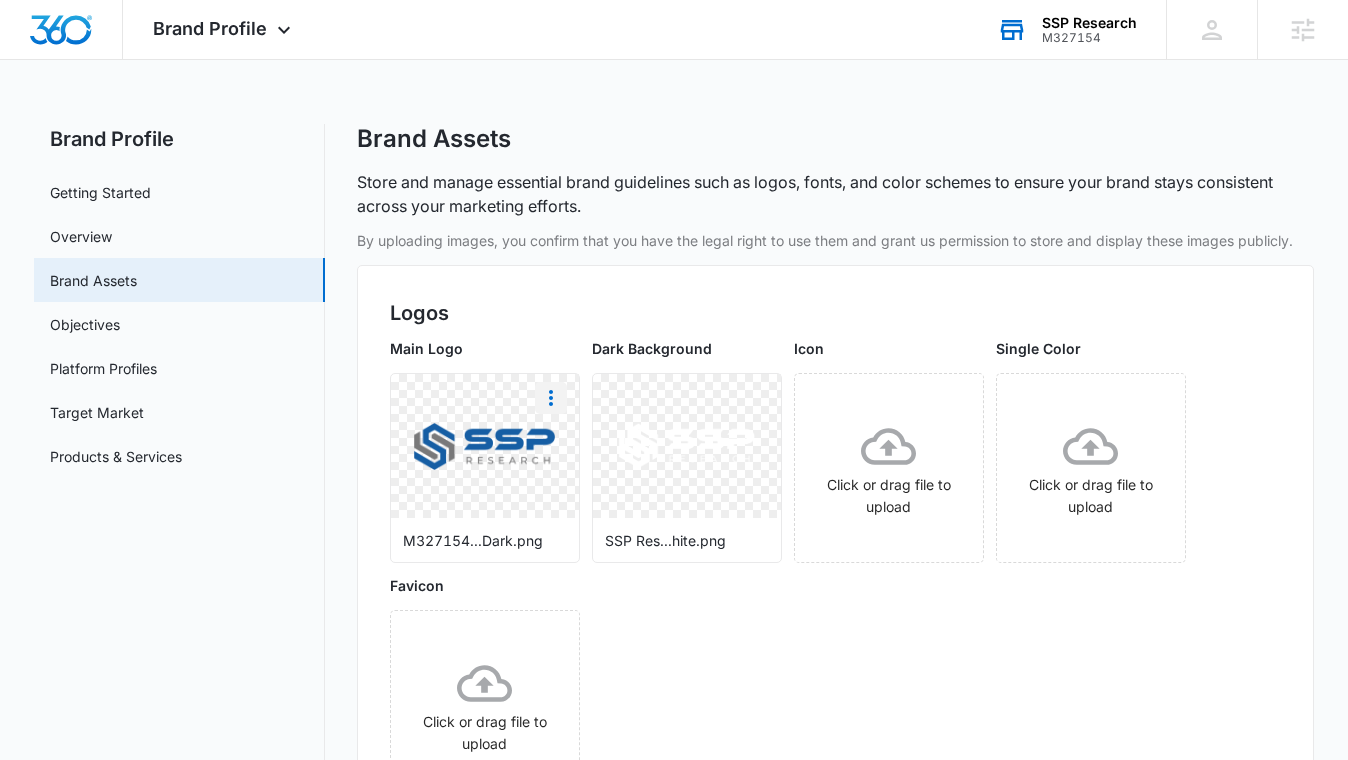 click 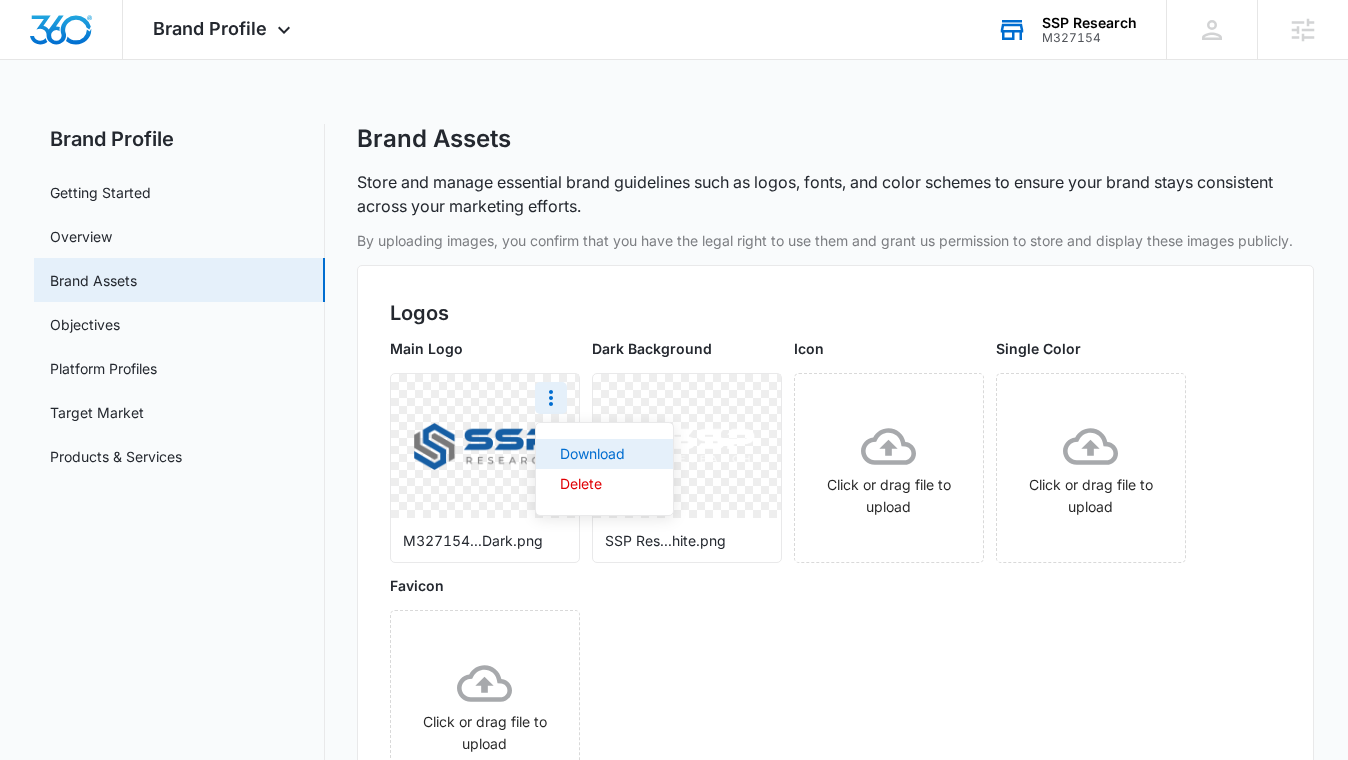 click on "Download" at bounding box center (592, 454) 